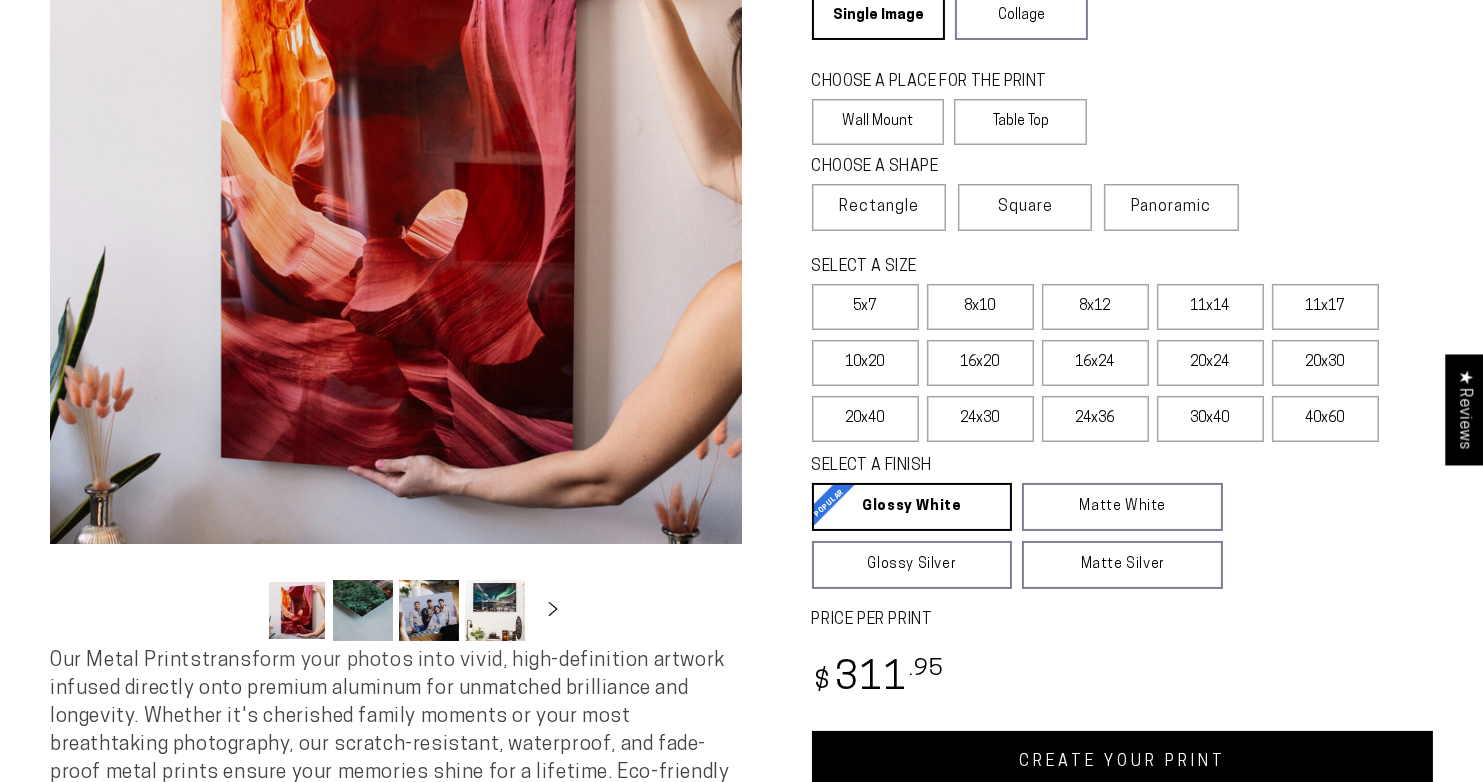 select on "**********" 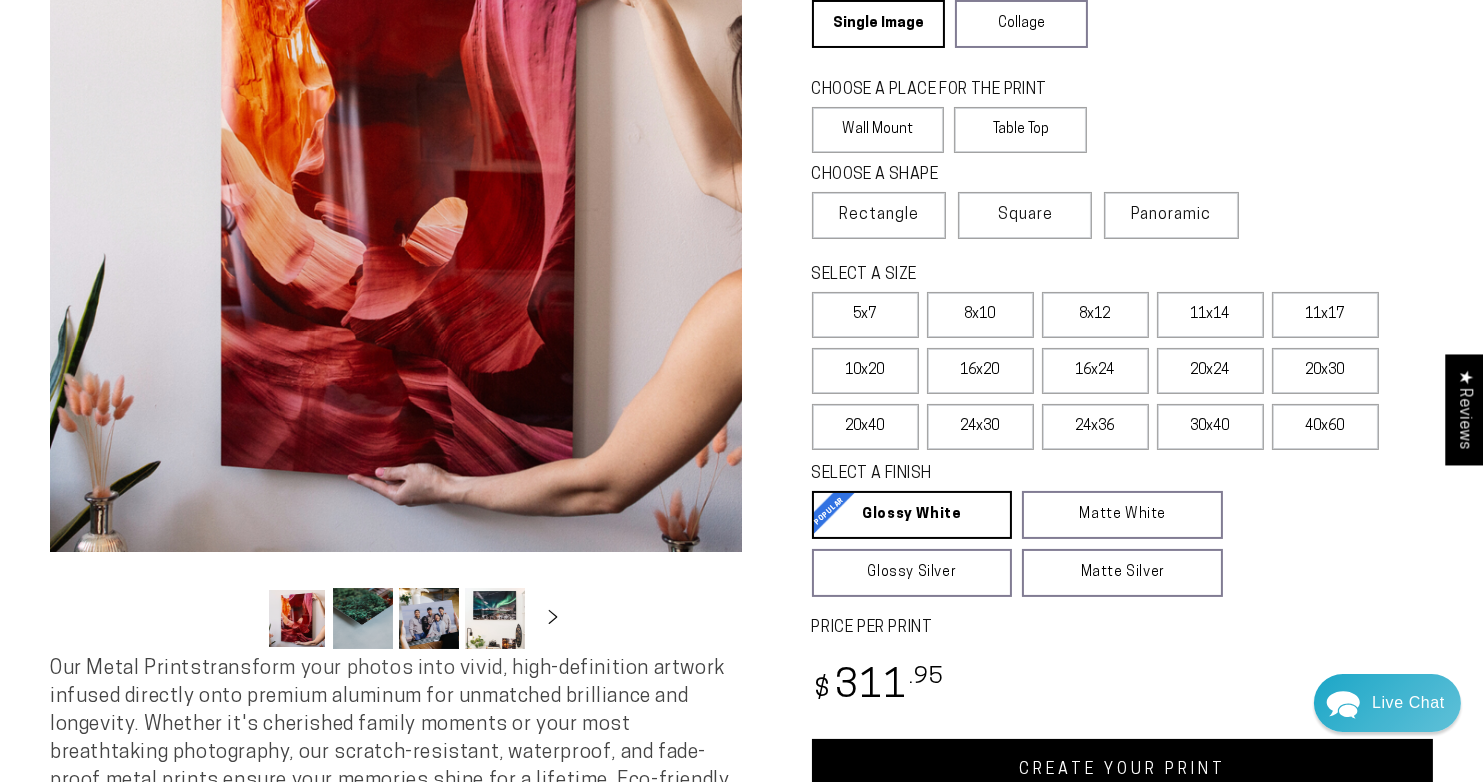 scroll, scrollTop: 288, scrollLeft: 0, axis: vertical 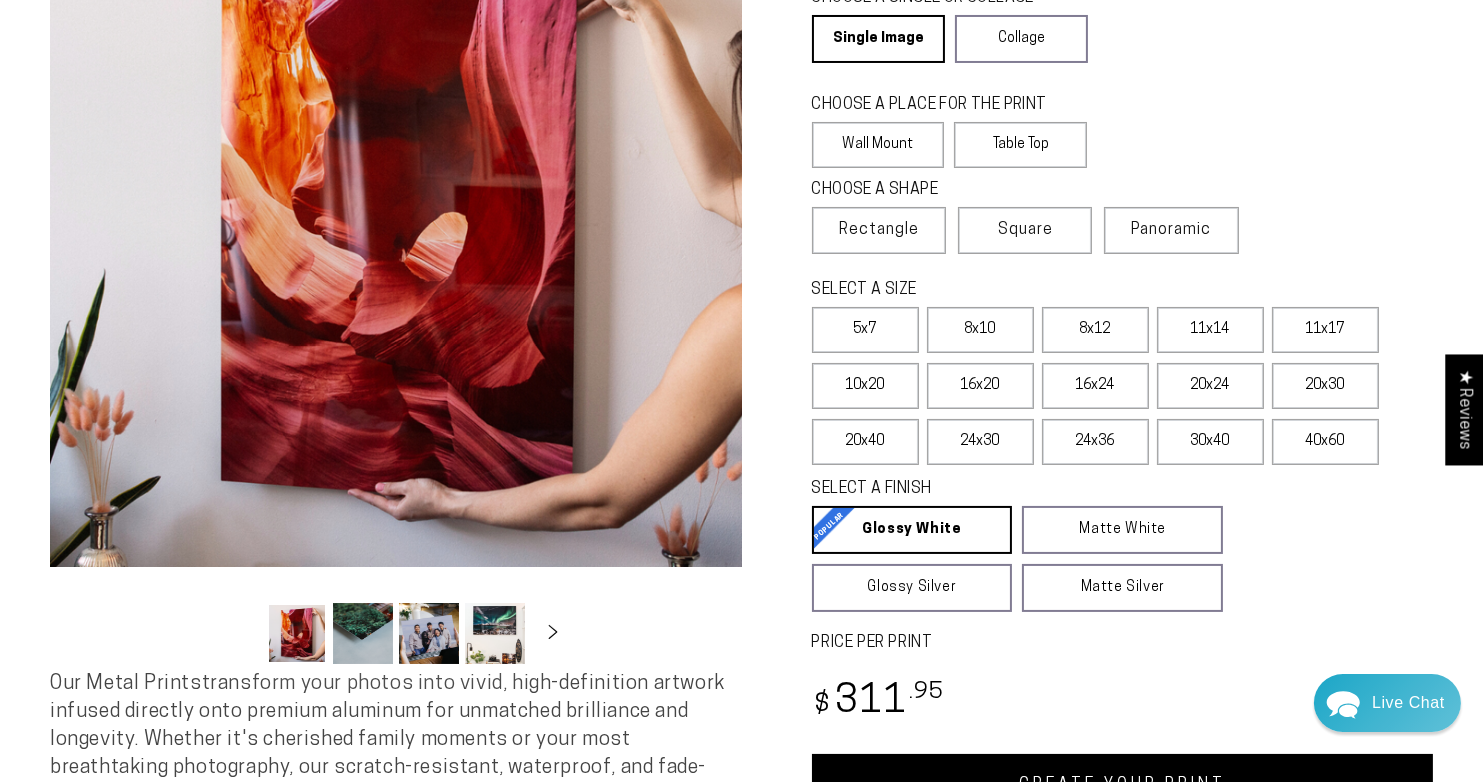 click on "Skip to content
25% off Summer Savings + Free Shipping - Use Promo Code: SUMMER25
25% OFF - Code: SUMMER25 + Ships Free
Start Your Print
Shop By Use
Shop By Use" at bounding box center (741, 103) 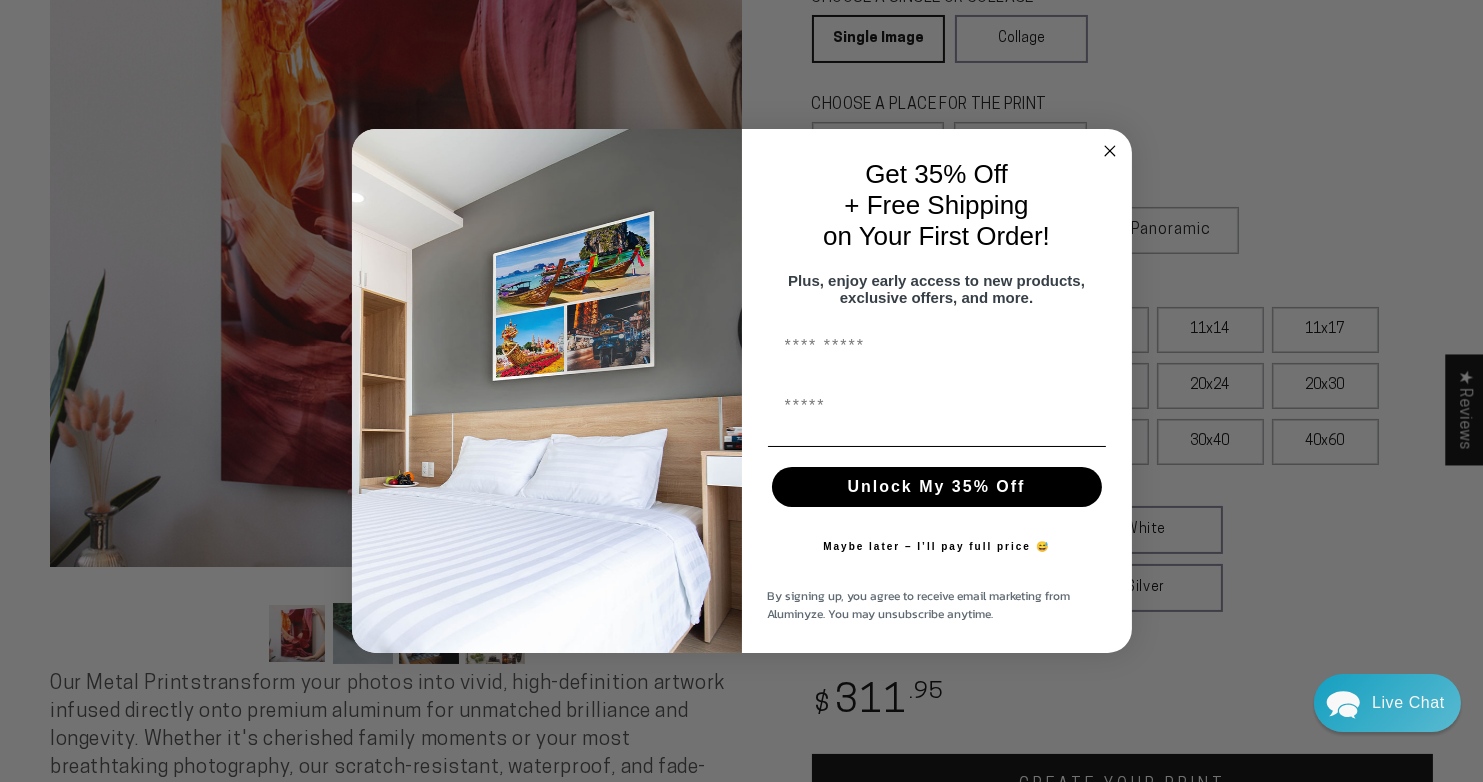 click 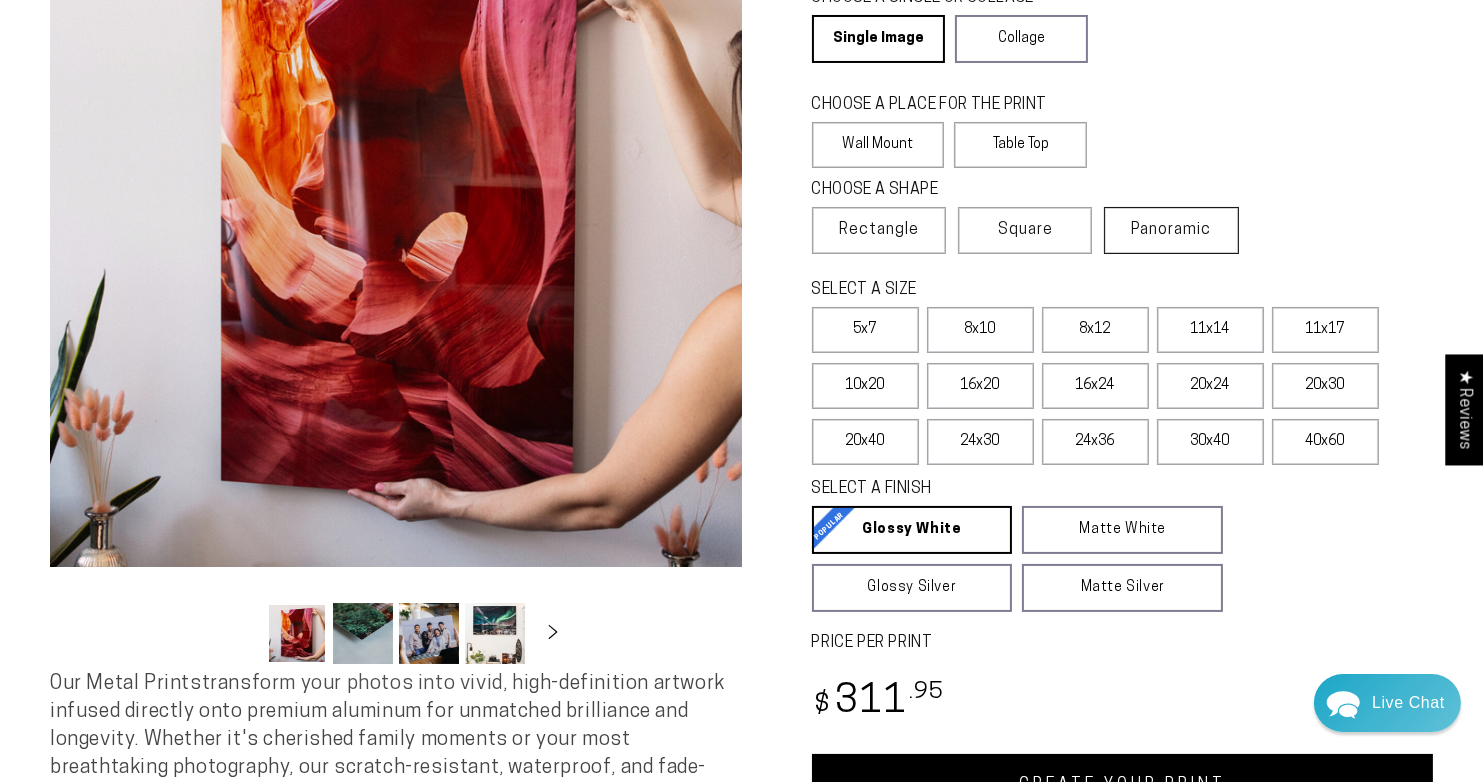 click on "Panoramic" at bounding box center [1172, 230] 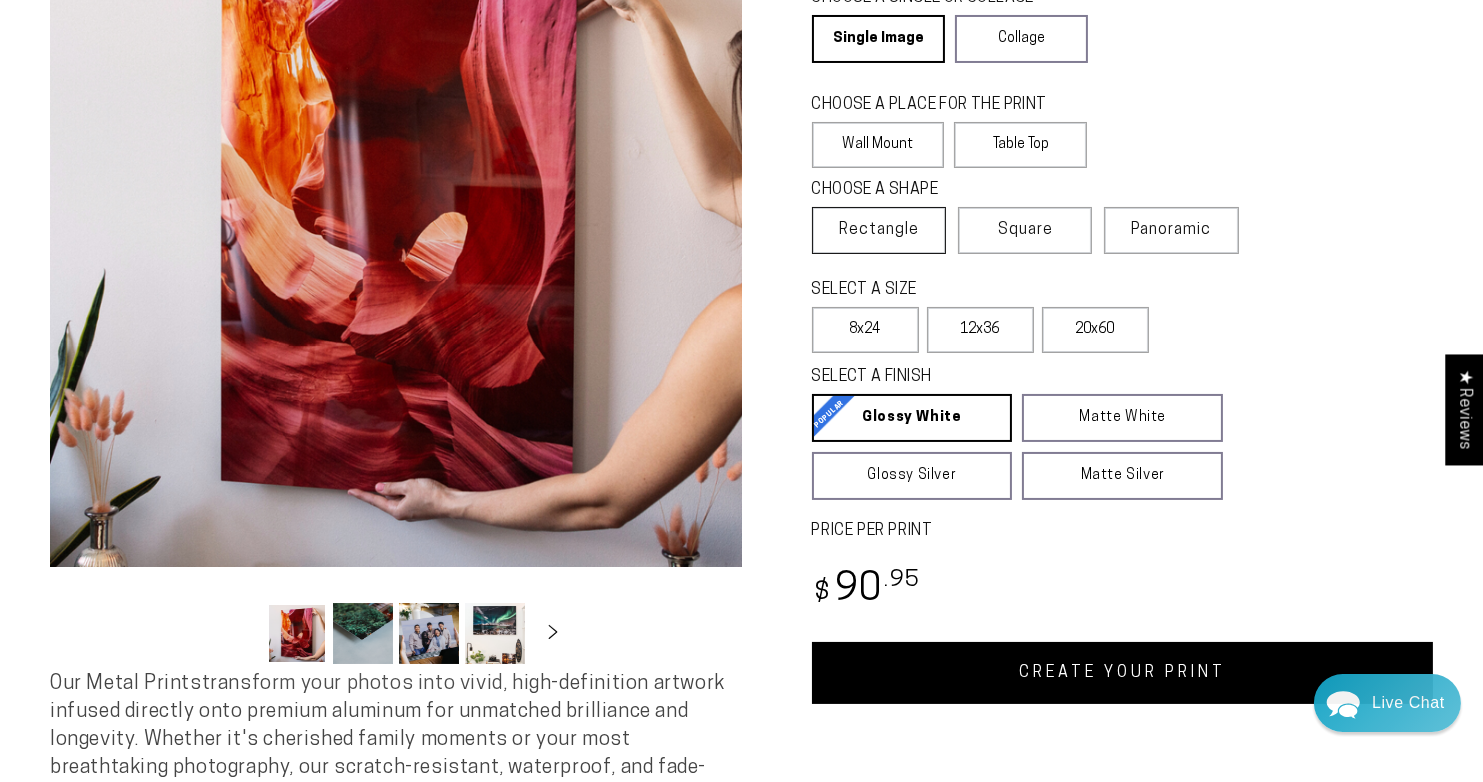 click on "Rectangle" at bounding box center (879, 230) 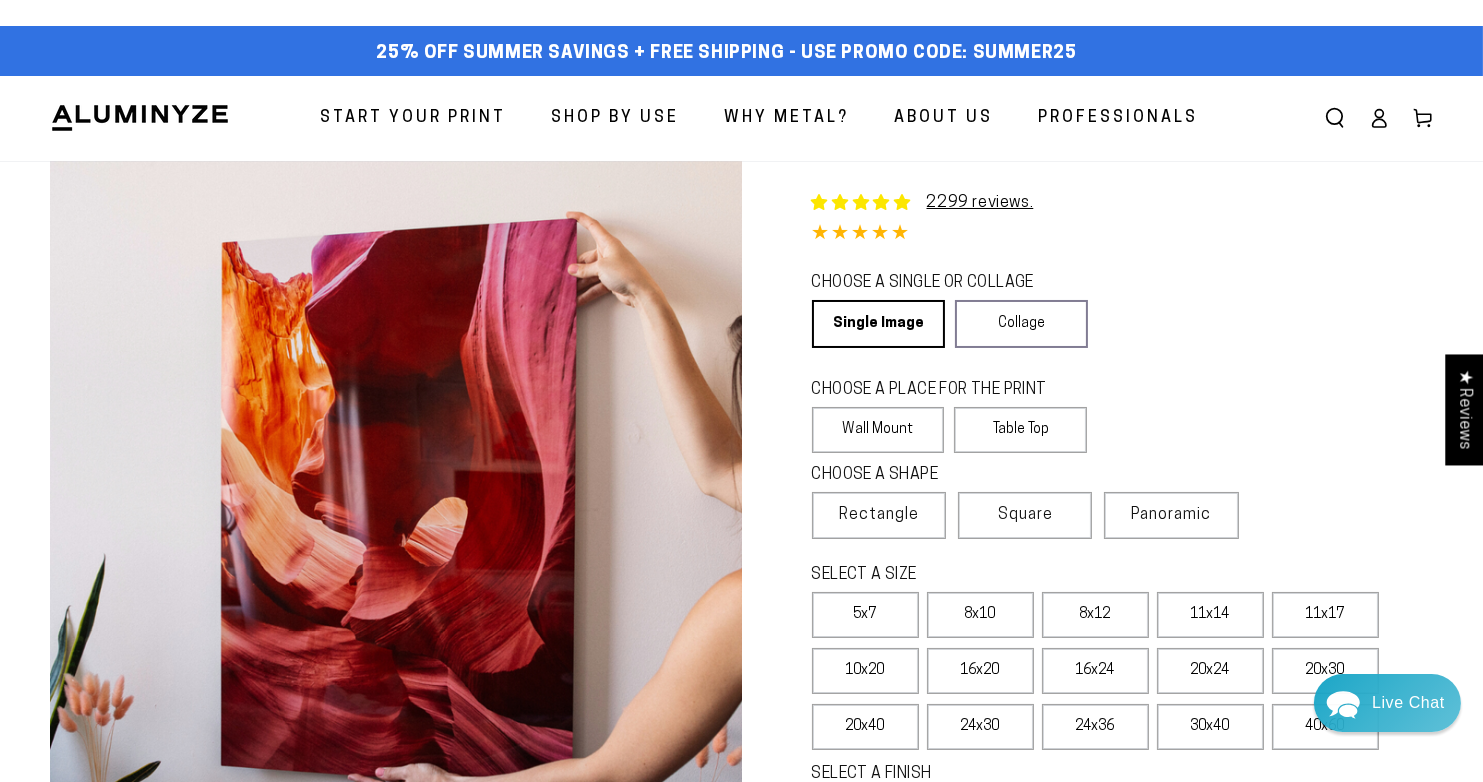 scroll, scrollTop: 0, scrollLeft: 0, axis: both 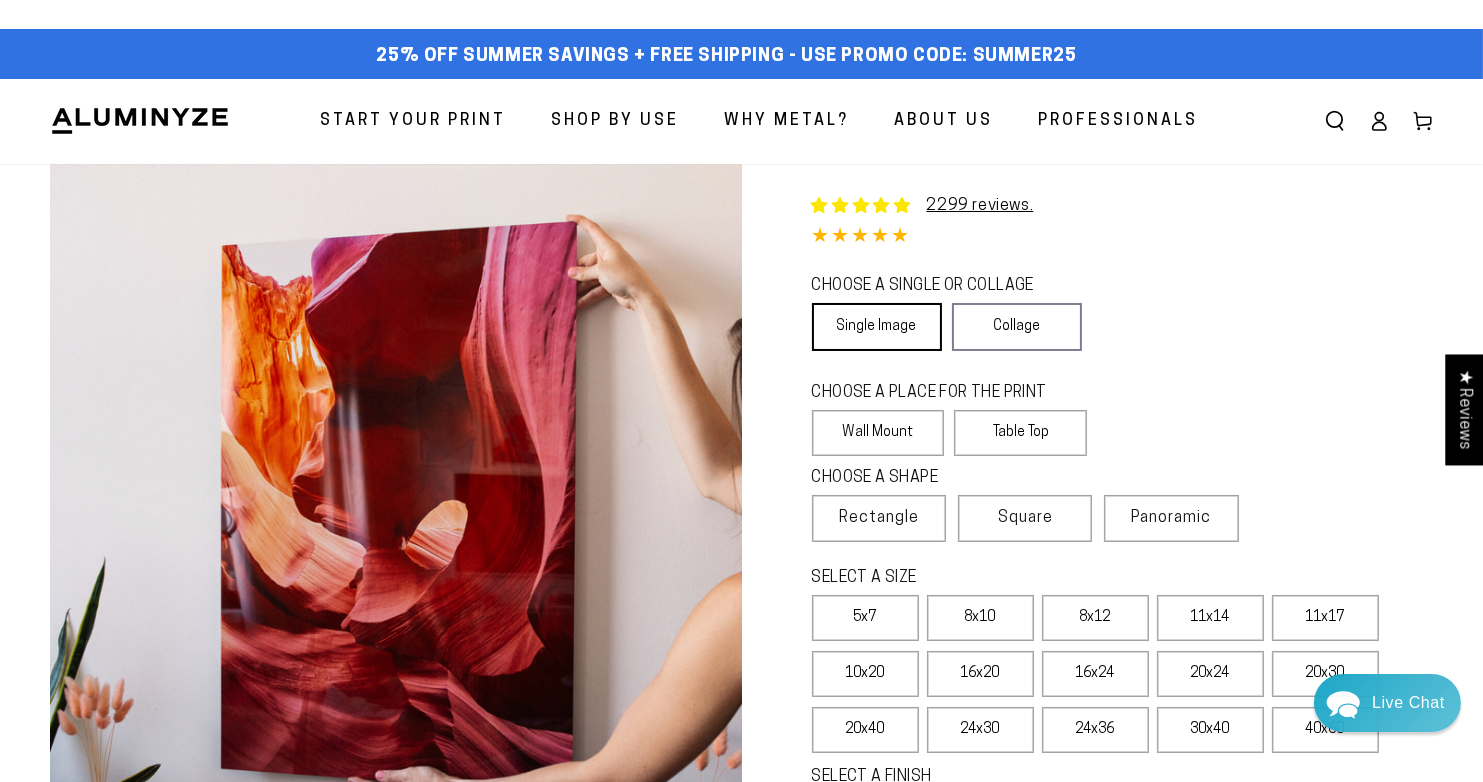 click on "Single Image" at bounding box center [877, 327] 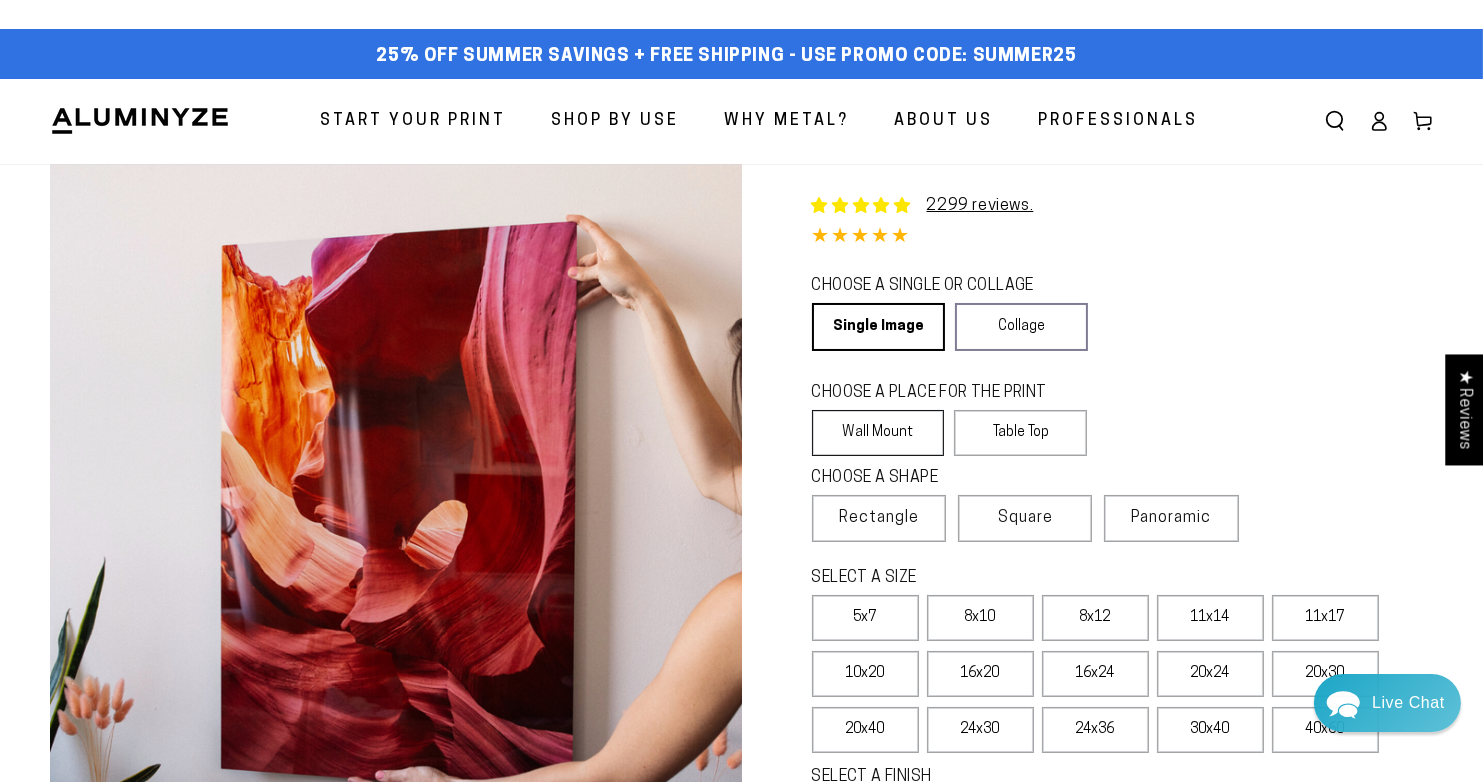 click on "Wall Mount" at bounding box center (878, 433) 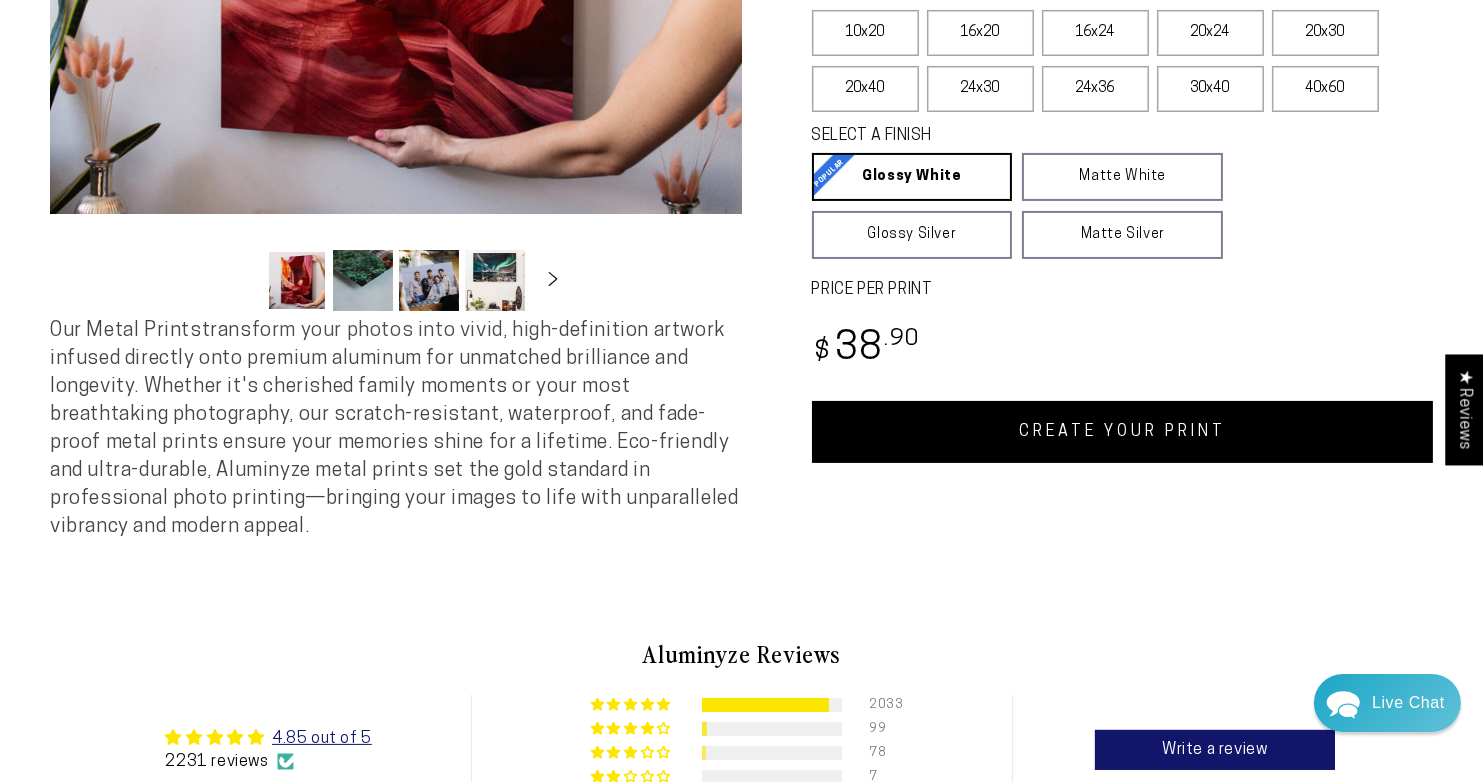 scroll, scrollTop: 649, scrollLeft: 0, axis: vertical 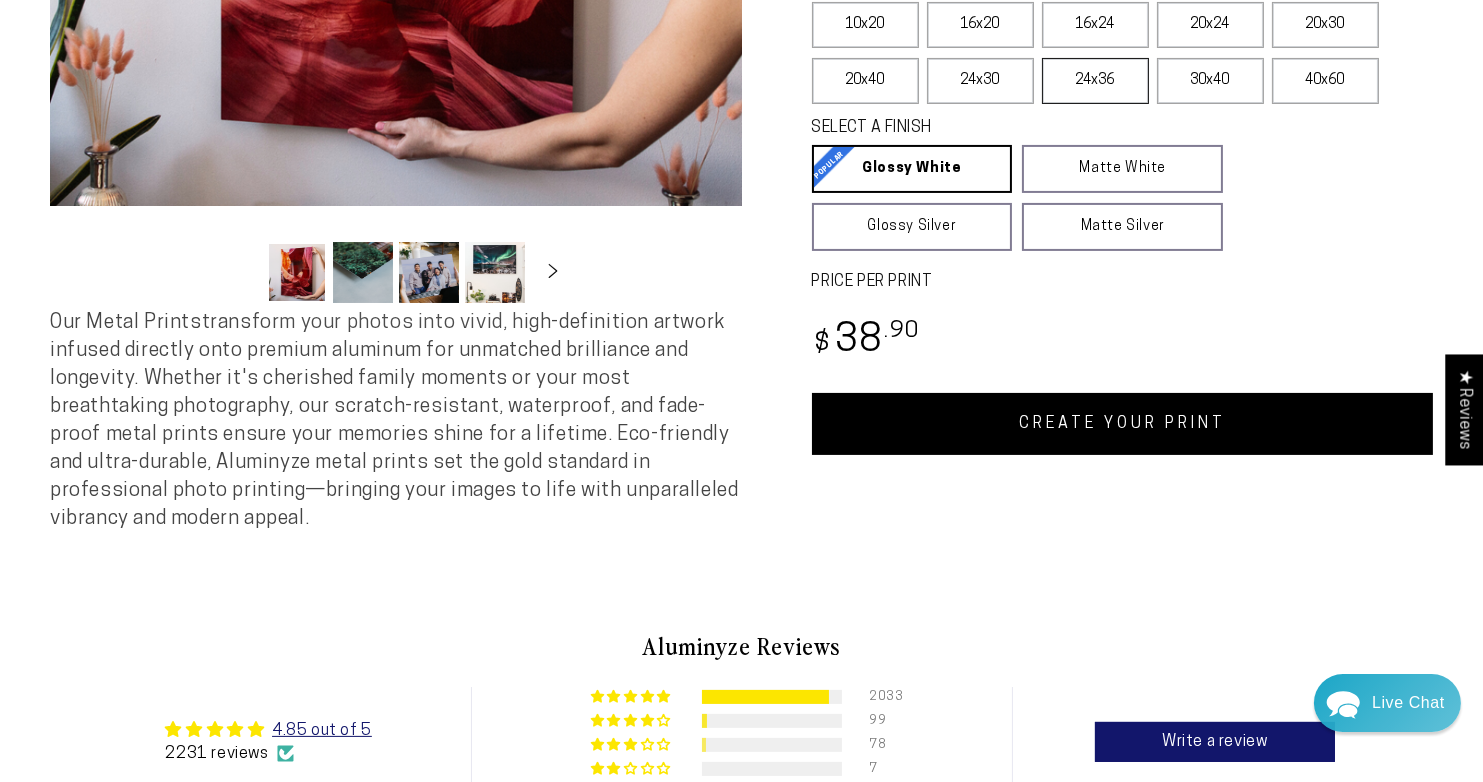 click on "24x36" at bounding box center [1095, 81] 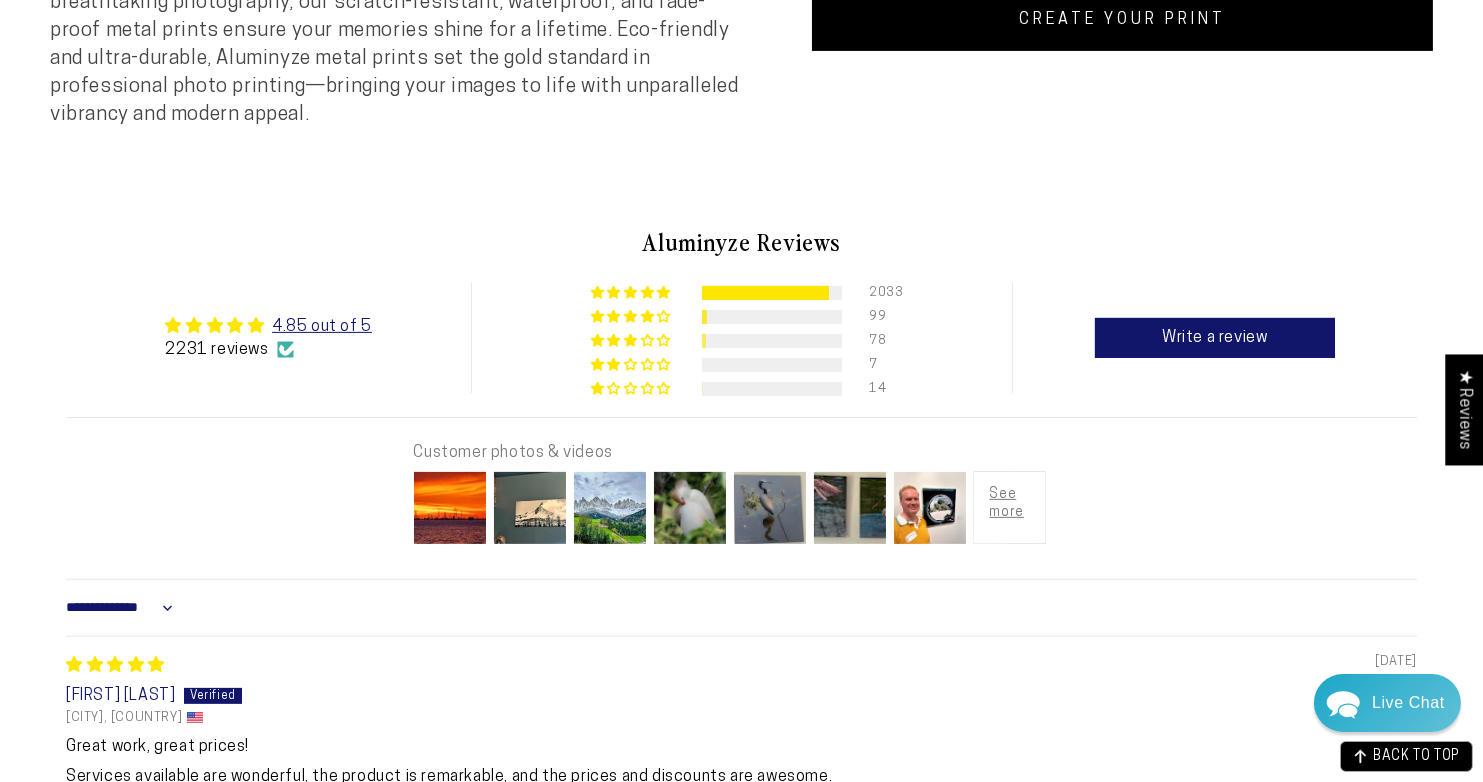 scroll, scrollTop: 1076, scrollLeft: 0, axis: vertical 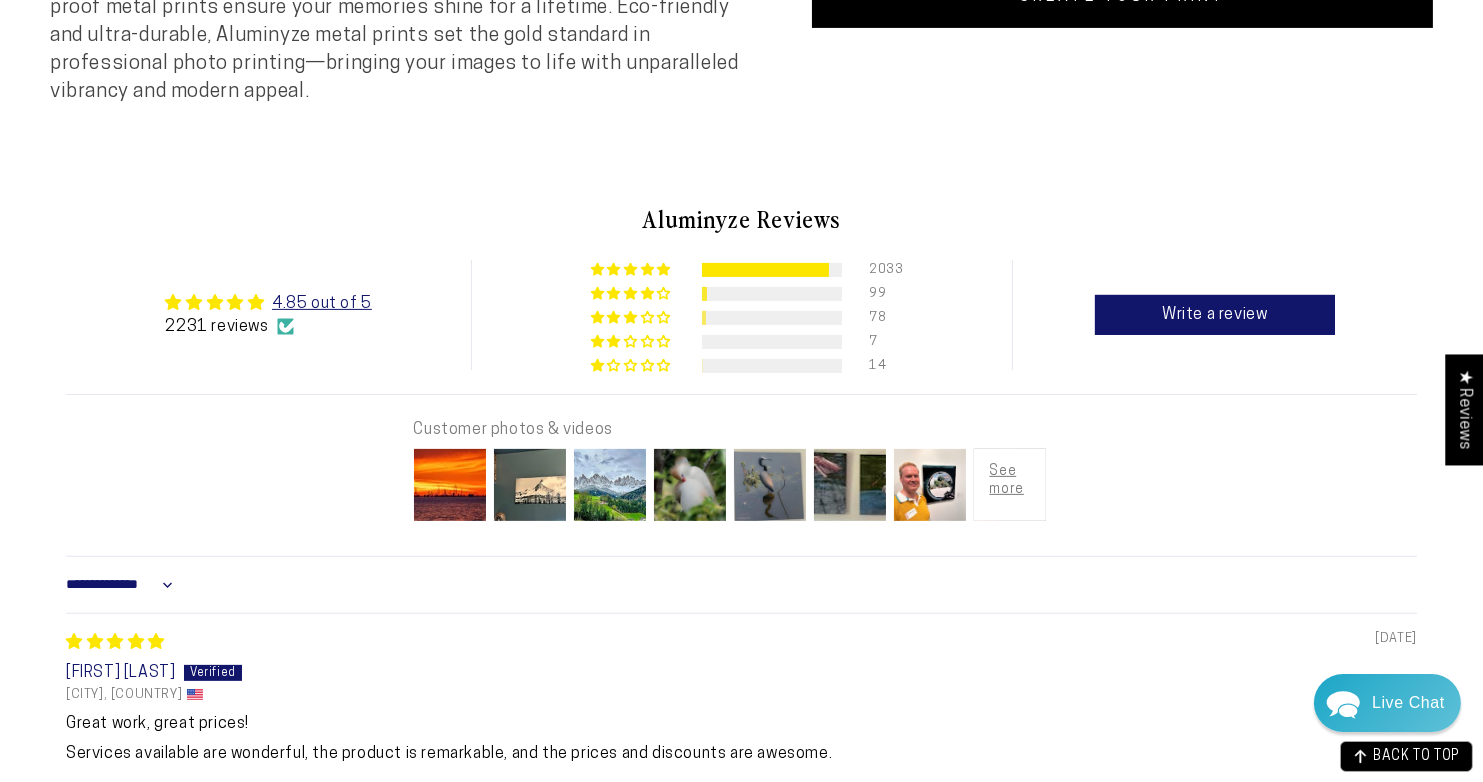 click on "CREATE YOUR PRINT" at bounding box center [1123, -3] 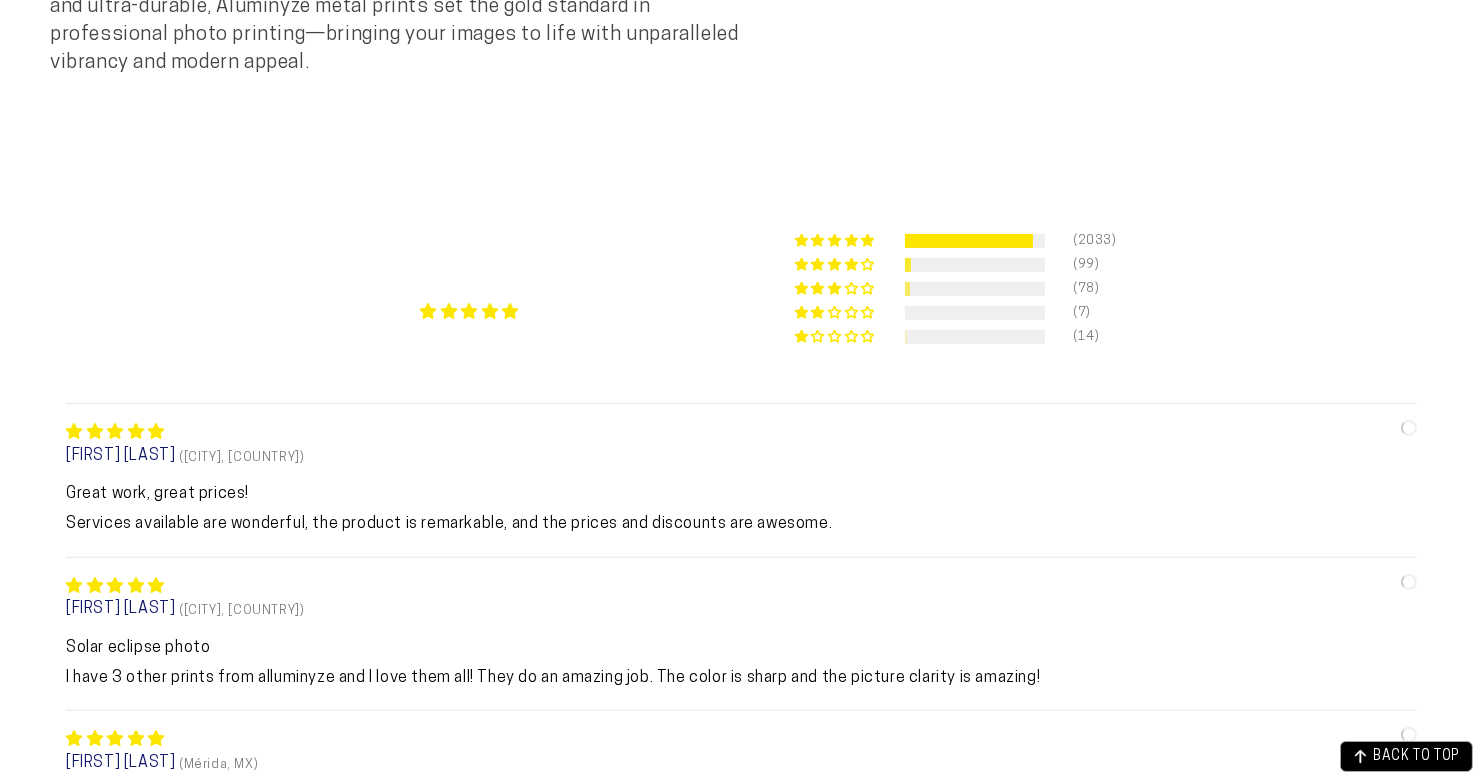 scroll, scrollTop: 0, scrollLeft: 0, axis: both 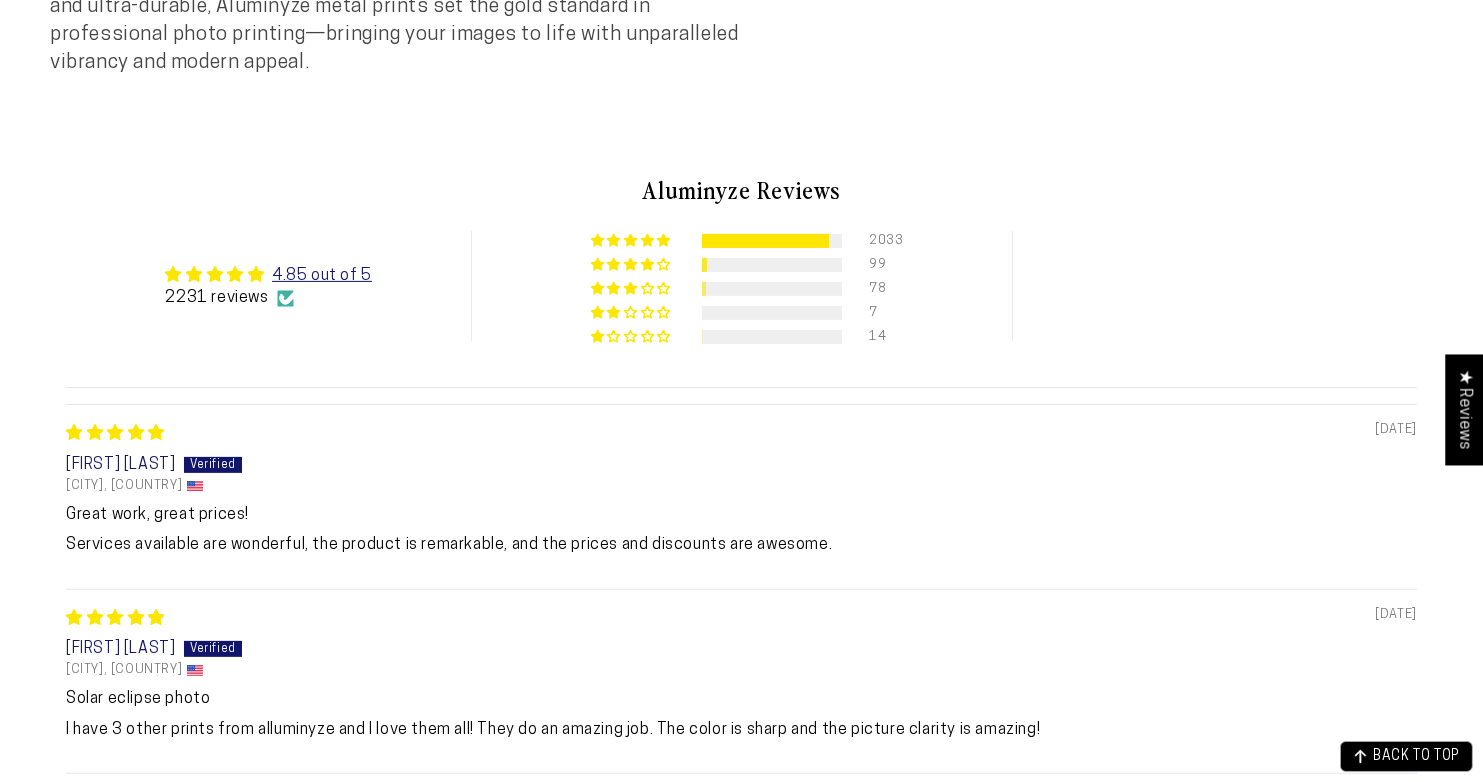 select on "**********" 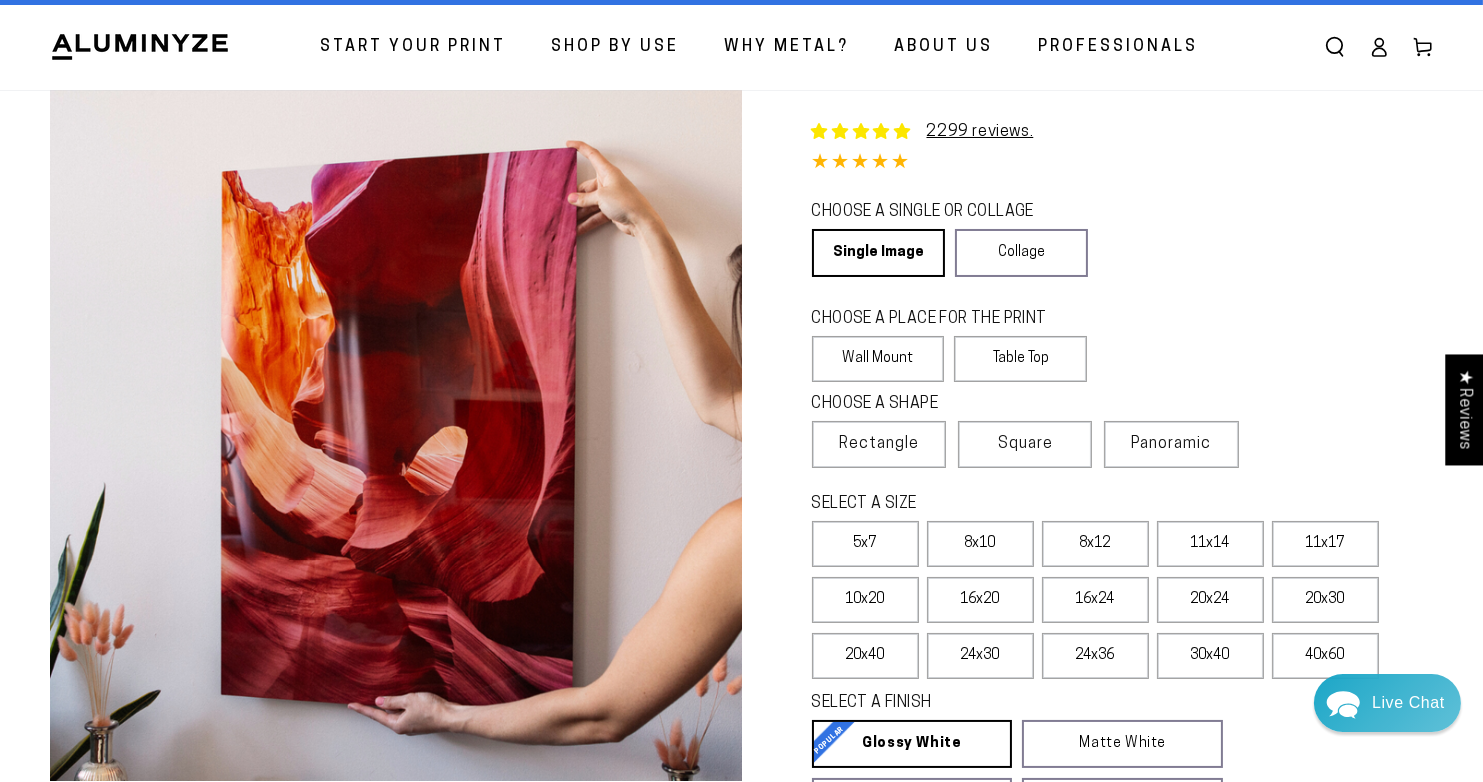 scroll, scrollTop: 0, scrollLeft: 0, axis: both 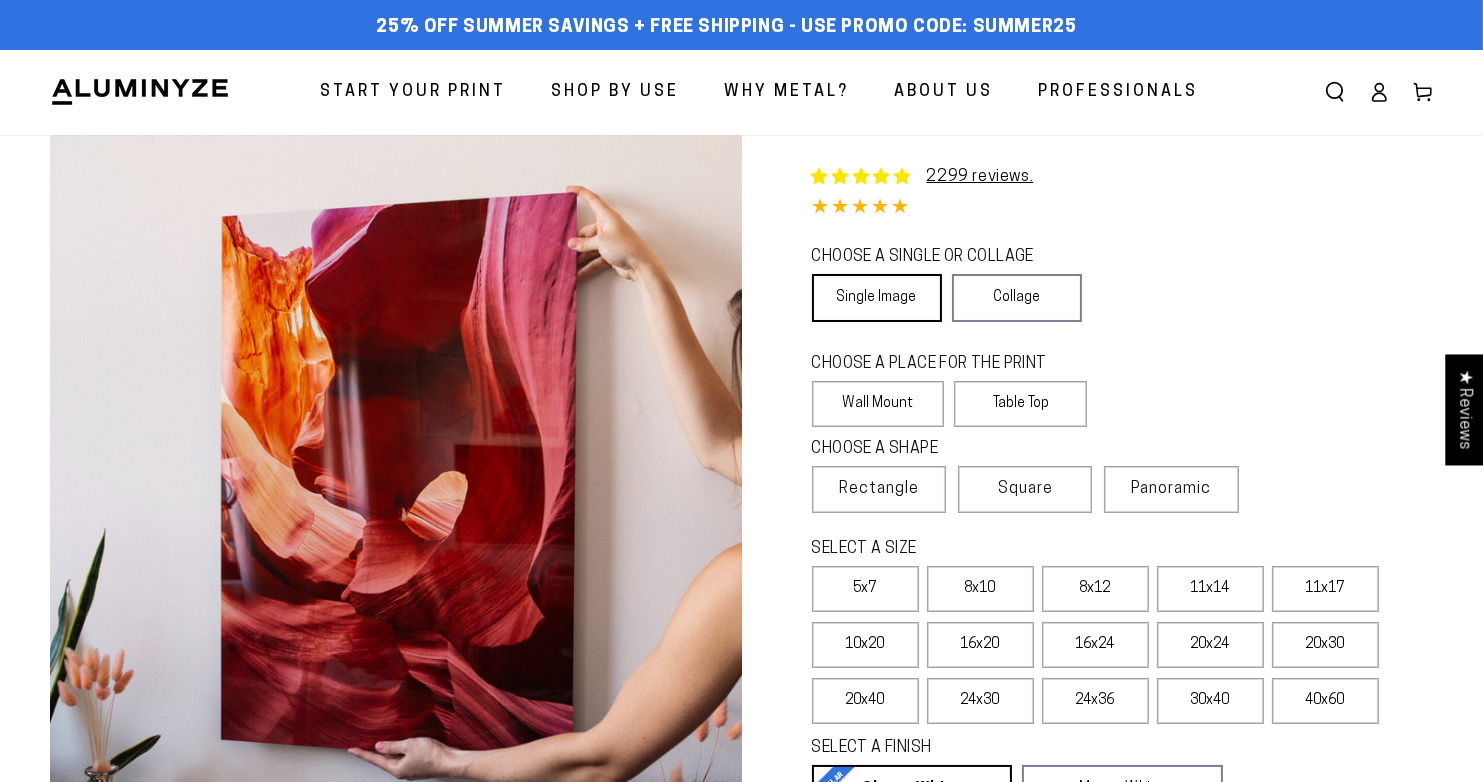 select on "**********" 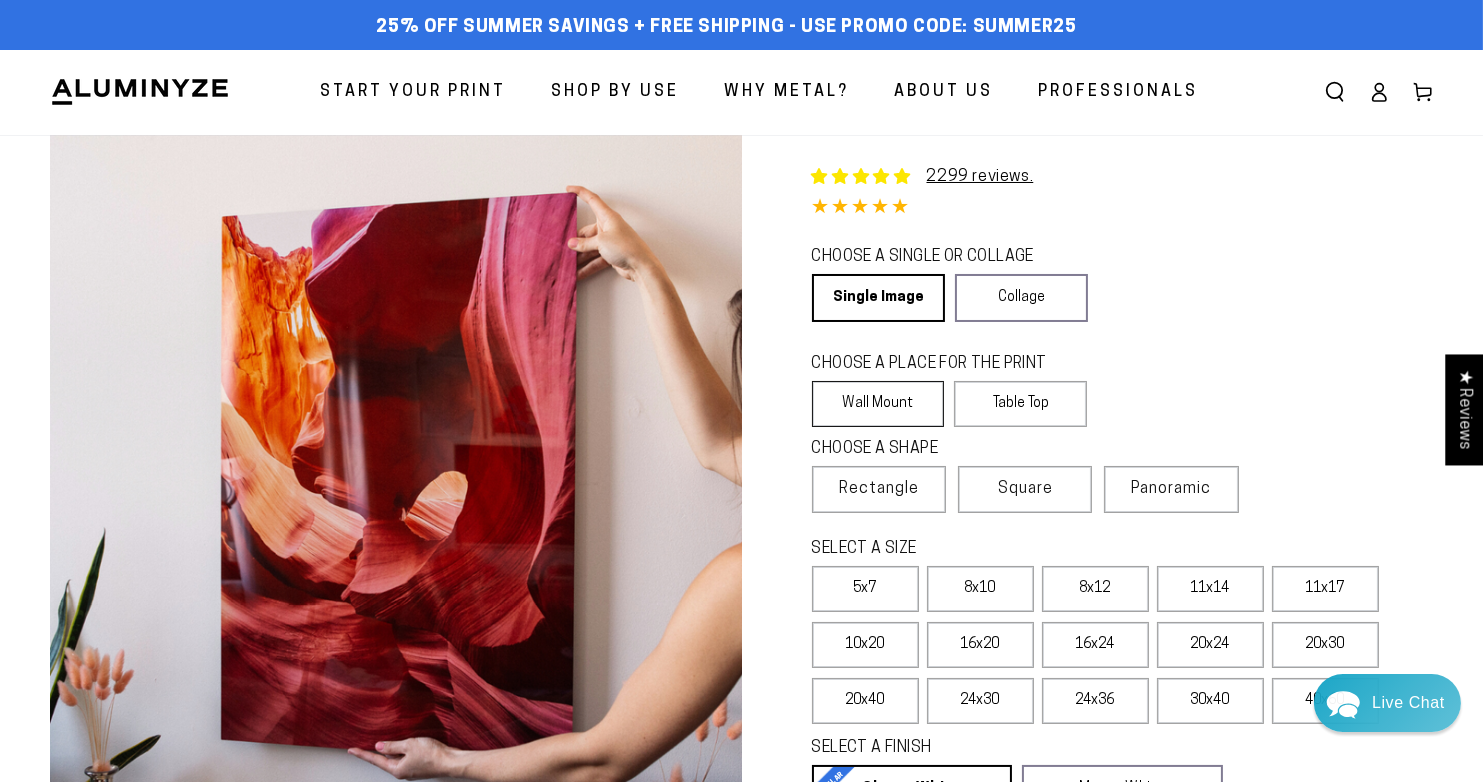 click on "Wall Mount" at bounding box center [878, 404] 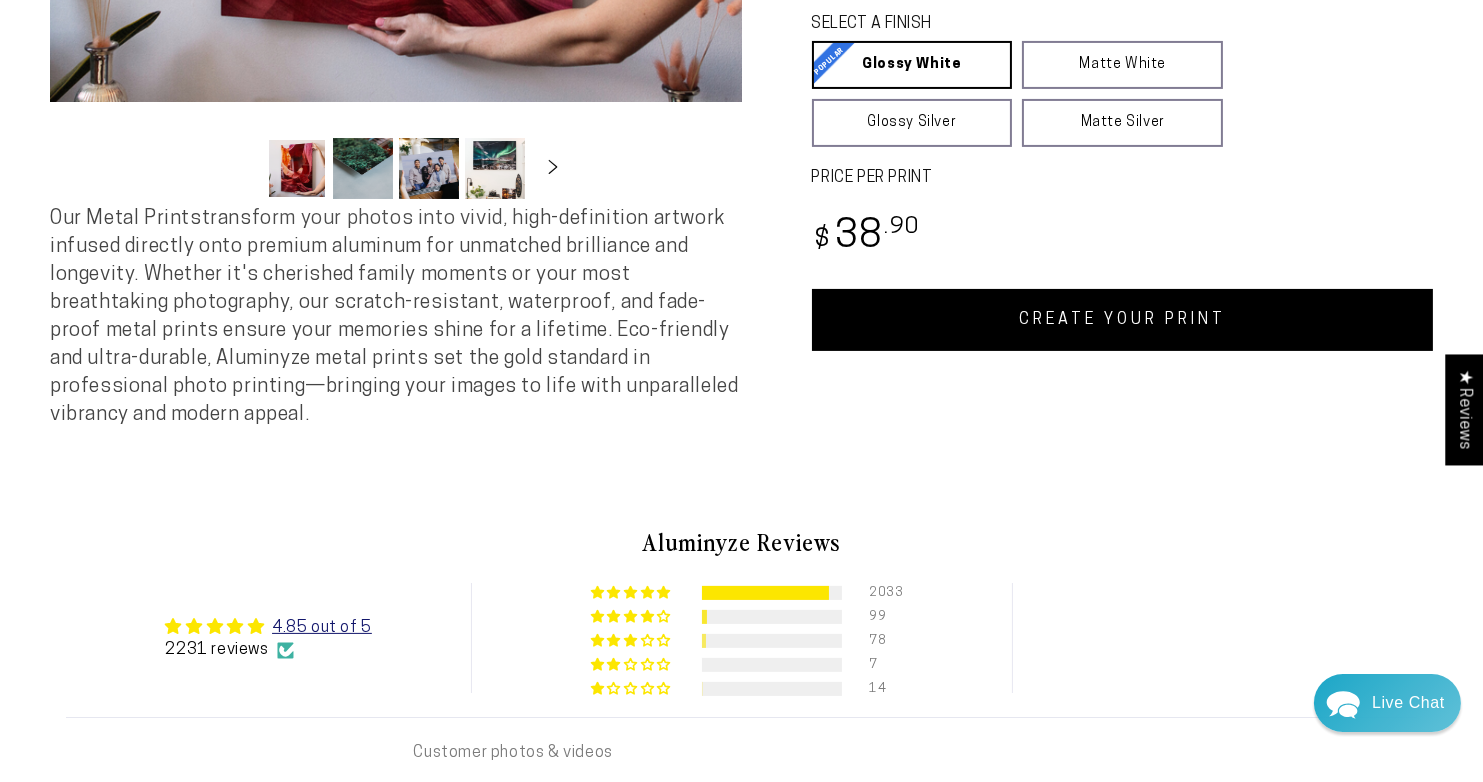 scroll, scrollTop: 747, scrollLeft: 0, axis: vertical 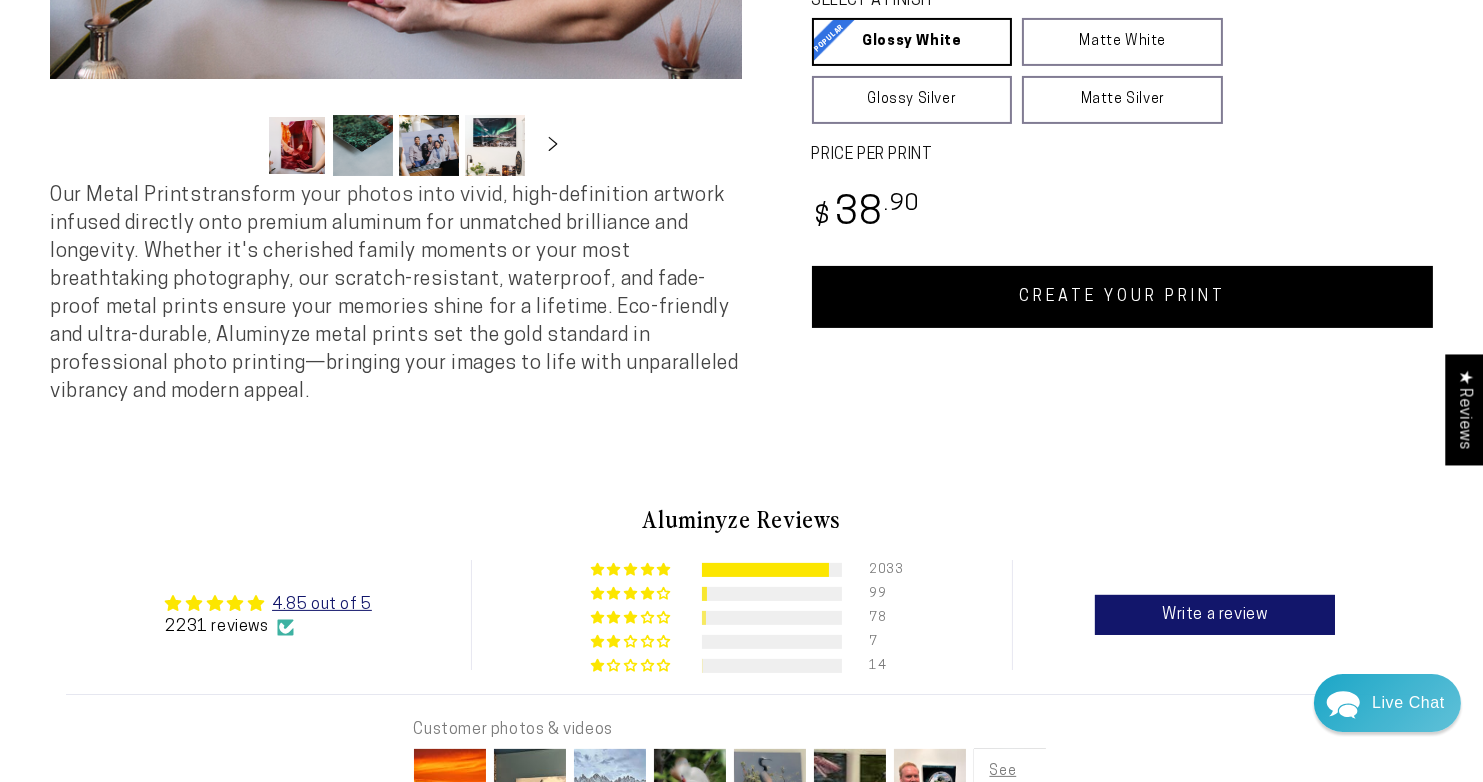 click on "24x36" at bounding box center [1095, -46] 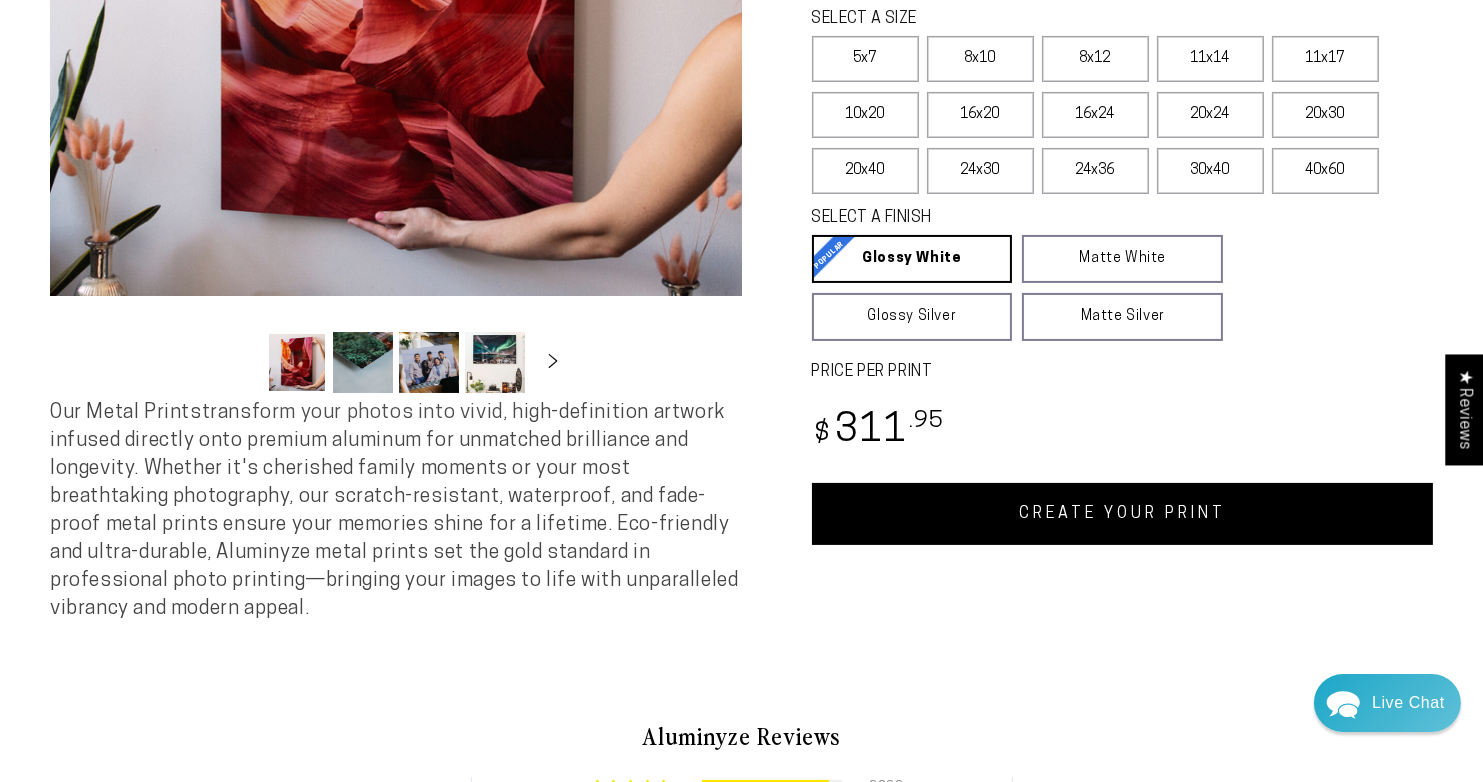 scroll, scrollTop: 523, scrollLeft: 0, axis: vertical 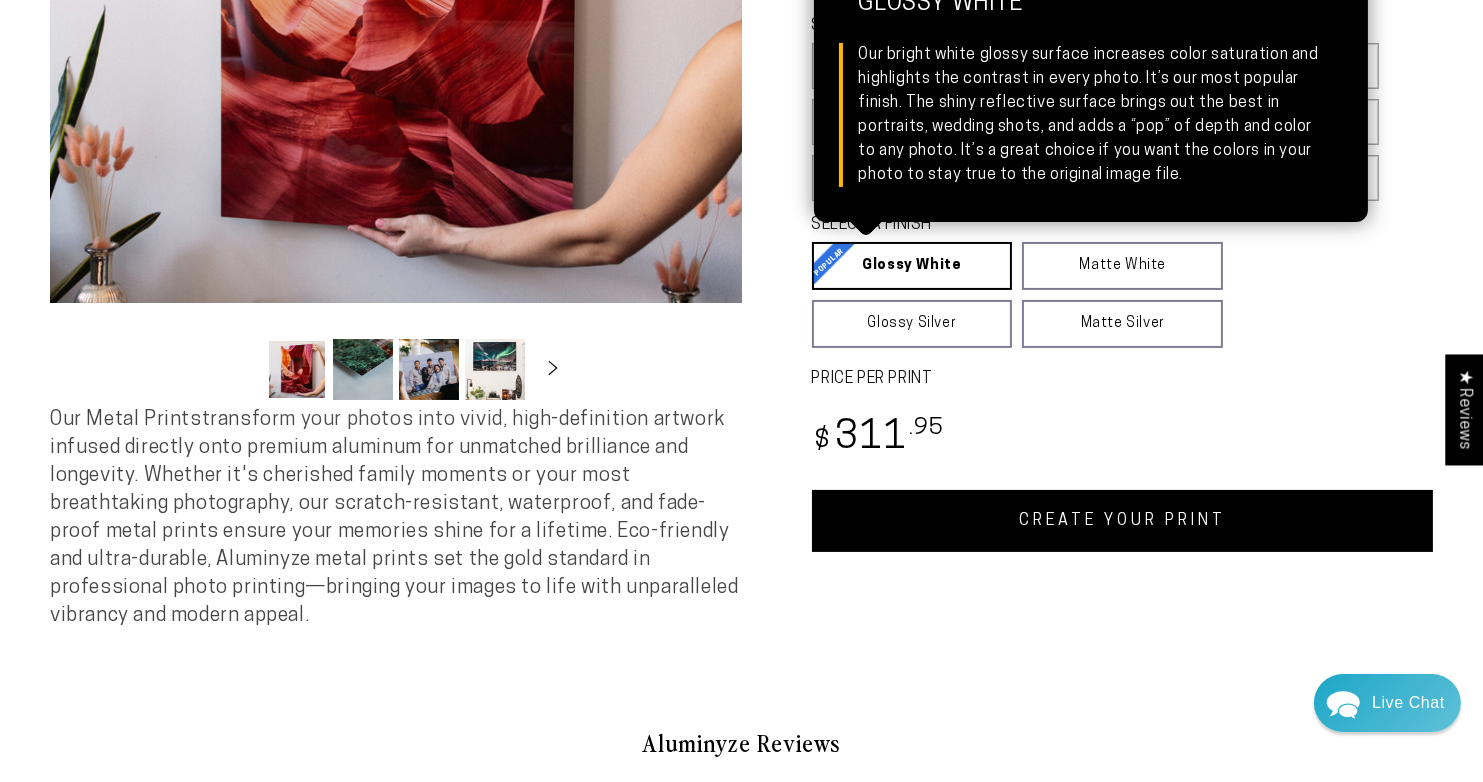 click on "Glossy White
Glossy White
Our bright white glossy surface increases color saturation and highlights the contrast in every photo. It’s our most popular finish. The shiny reflective surface brings out the best in portraits, wedding shots, and adds a “pop” of depth and color to any photo. It’s a great choice if you want the colors in your photo to stay true to the original image file." at bounding box center [912, 266] 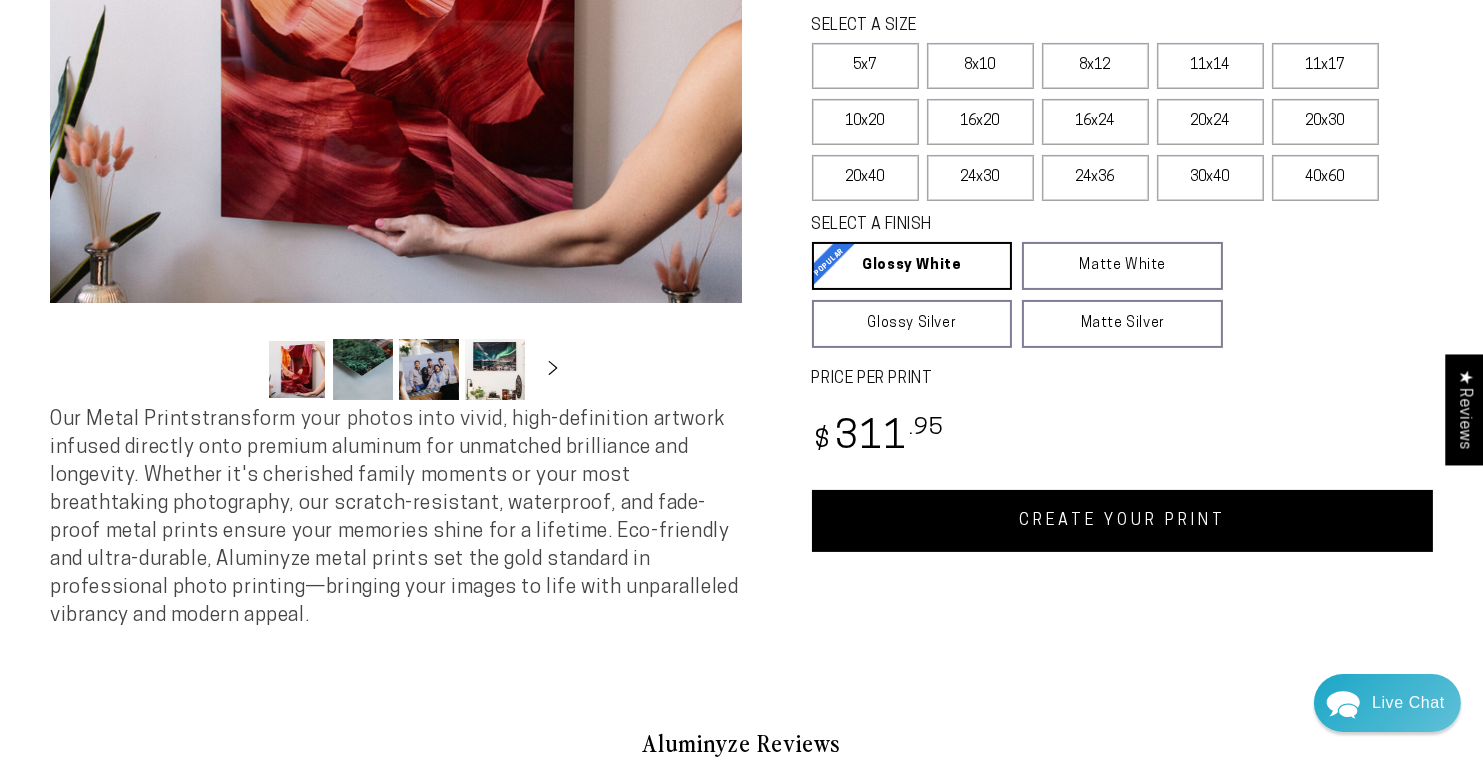 click on "Single Product
2299 reviews.
4.85 / 5.0
(2231)
2231 total reviews
CHOOSE A SINGLE OR COLLAGE
Learn more
Single Image
Collage
CHOOSE A PLACE FOR THE PRINT
Learn more
Wall Mount
Table Top
Square" at bounding box center (1088, 82) 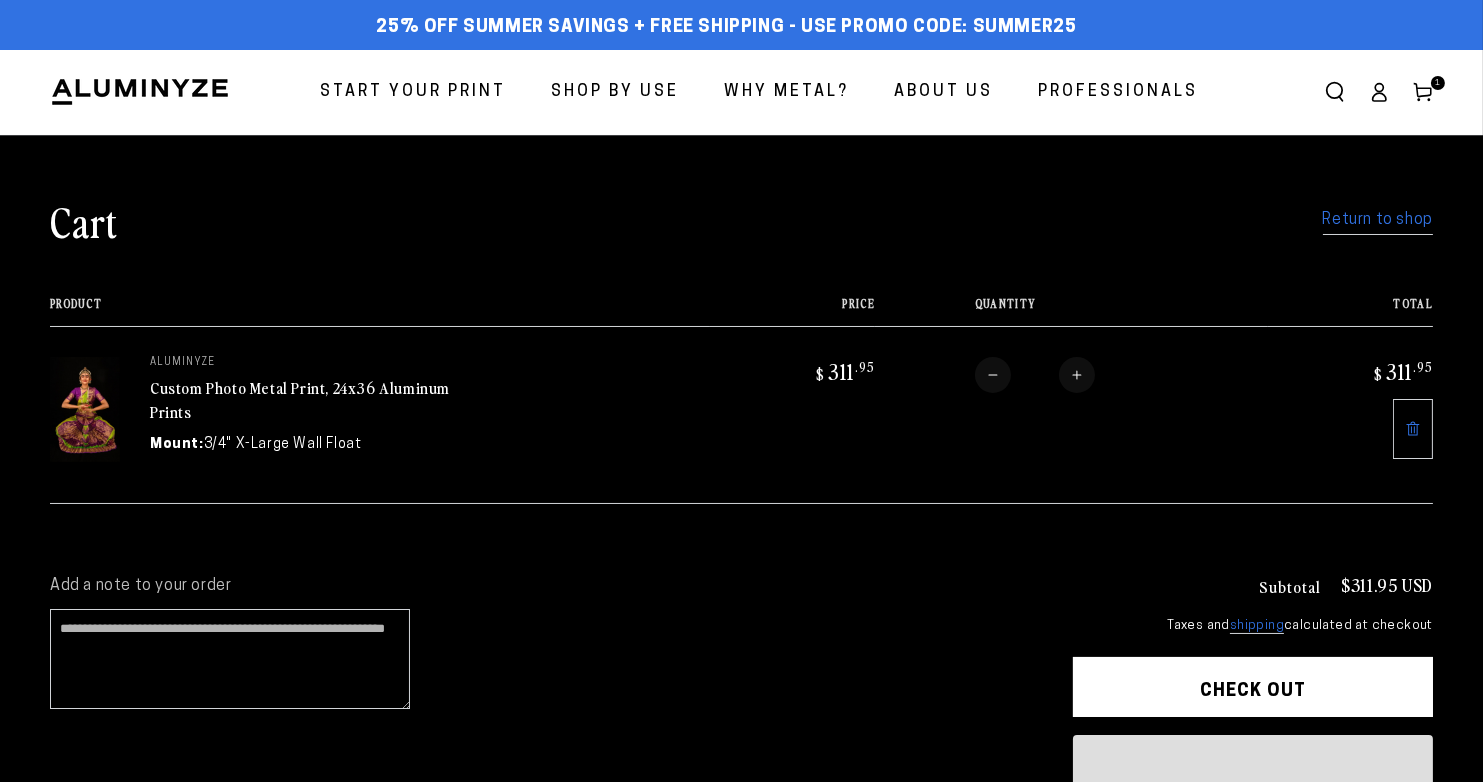 scroll, scrollTop: 0, scrollLeft: 0, axis: both 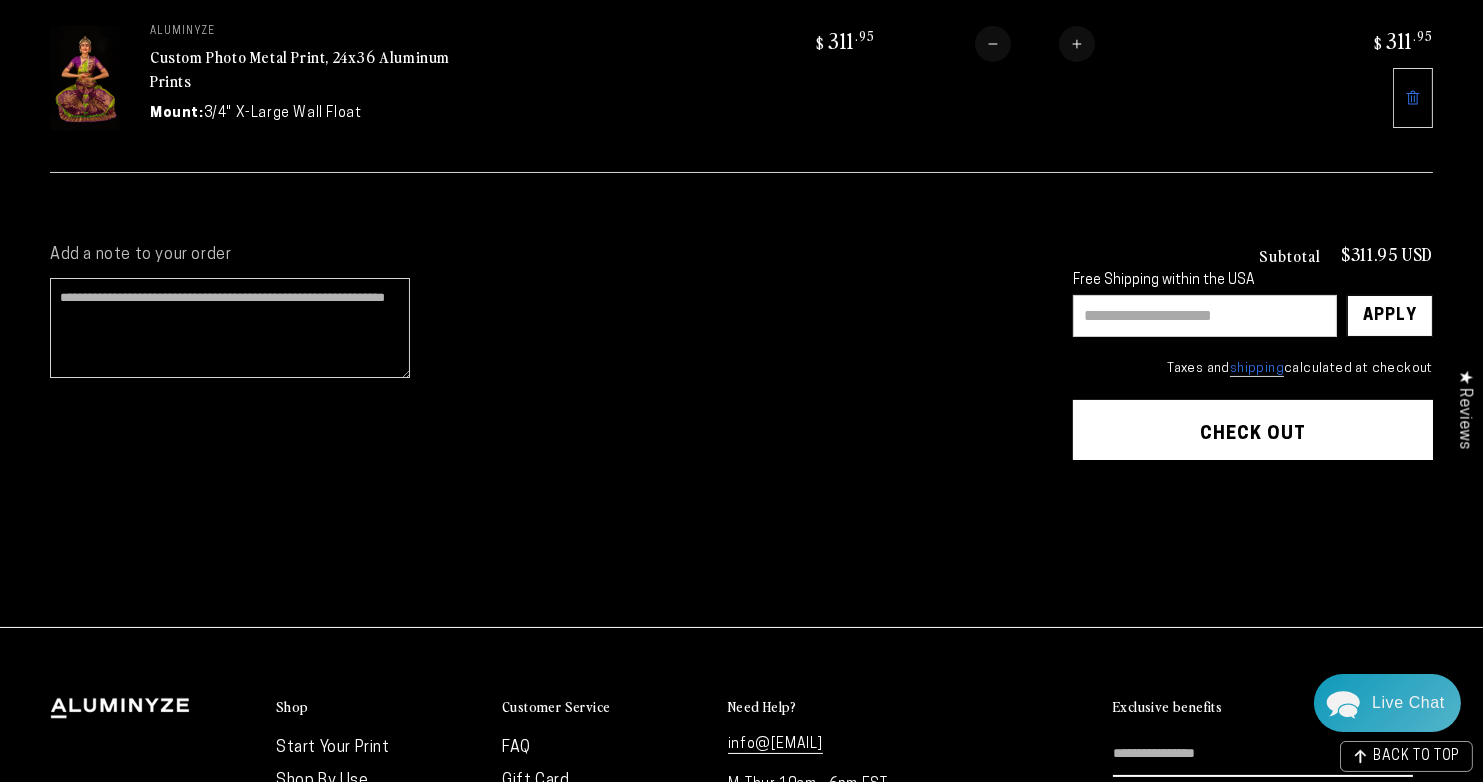 click at bounding box center [1205, 316] 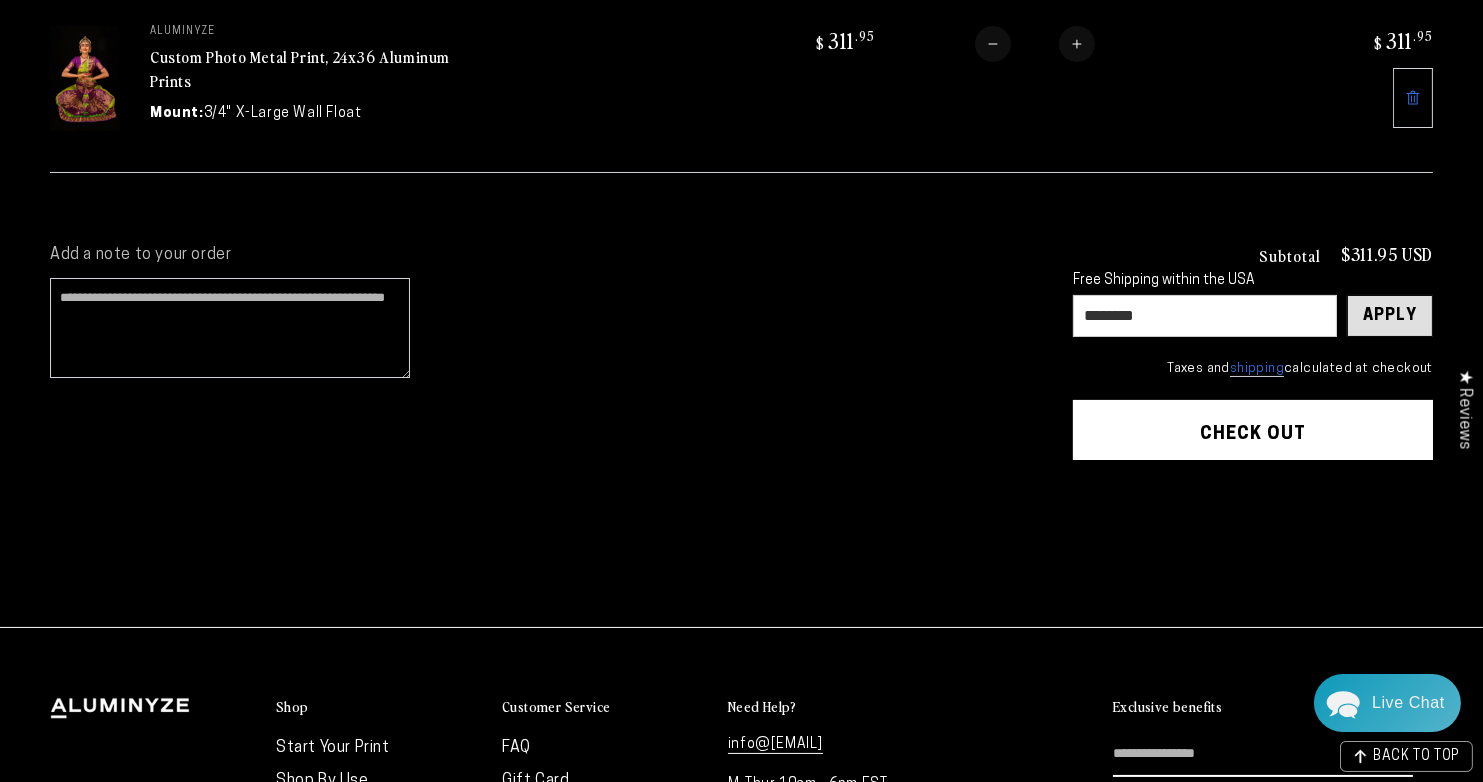 type on "********" 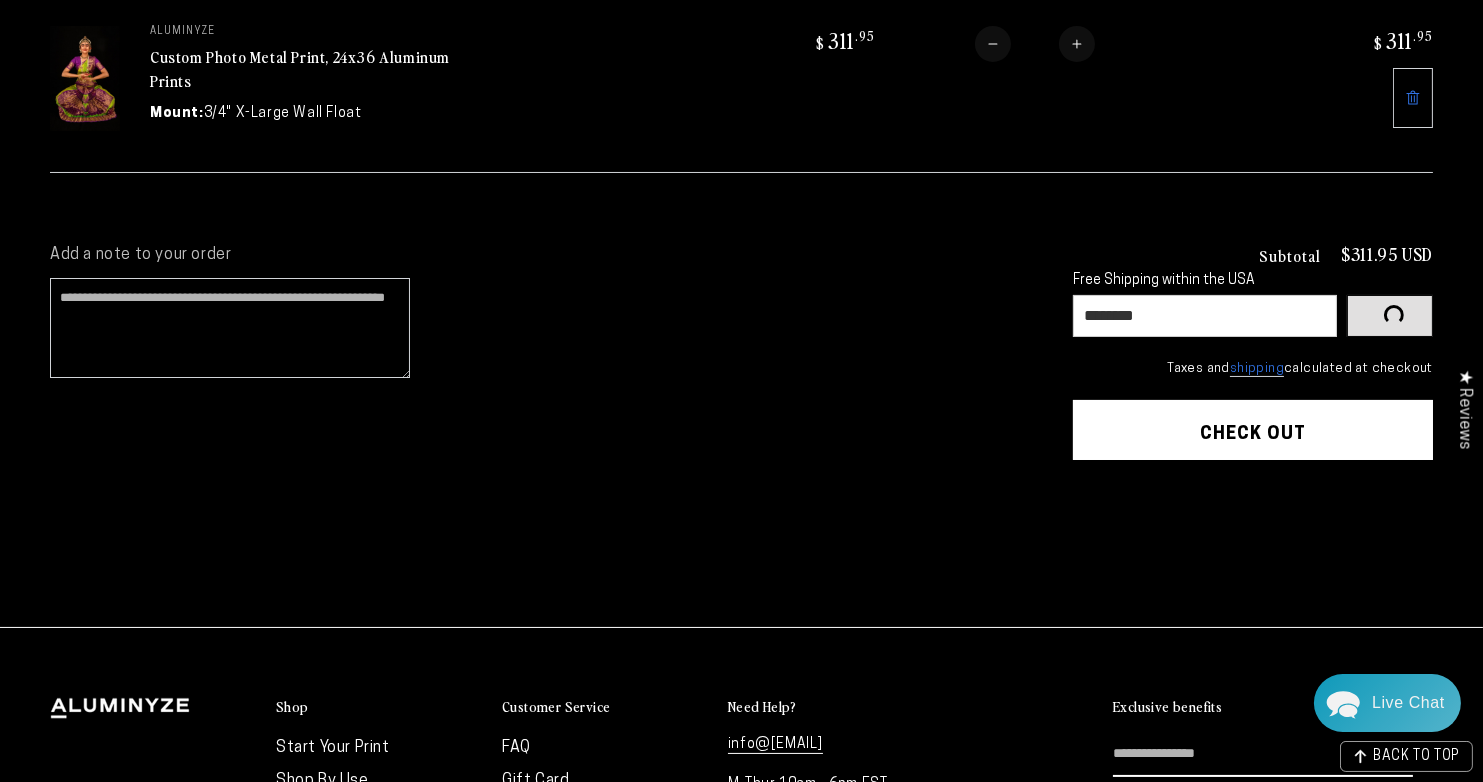 type 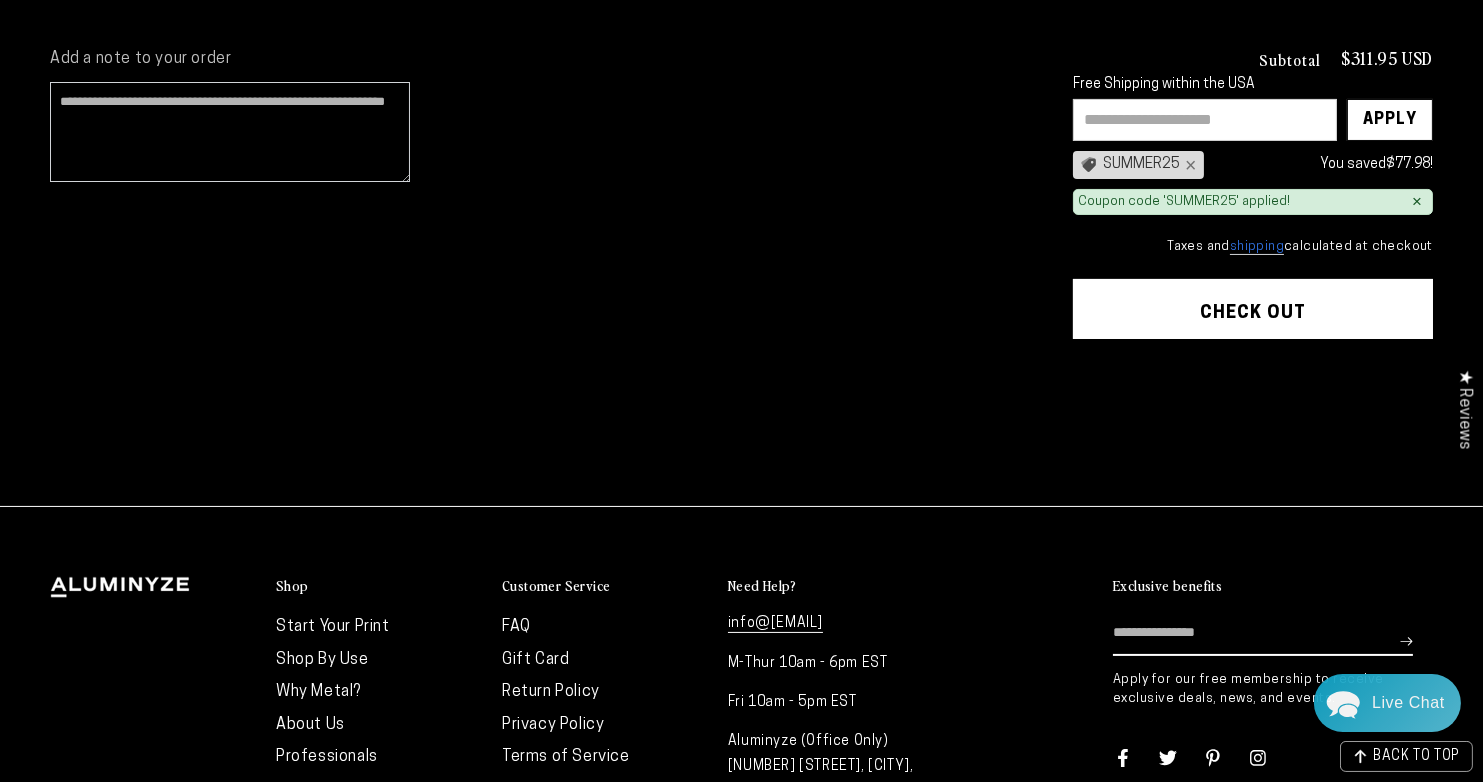 scroll, scrollTop: 530, scrollLeft: 0, axis: vertical 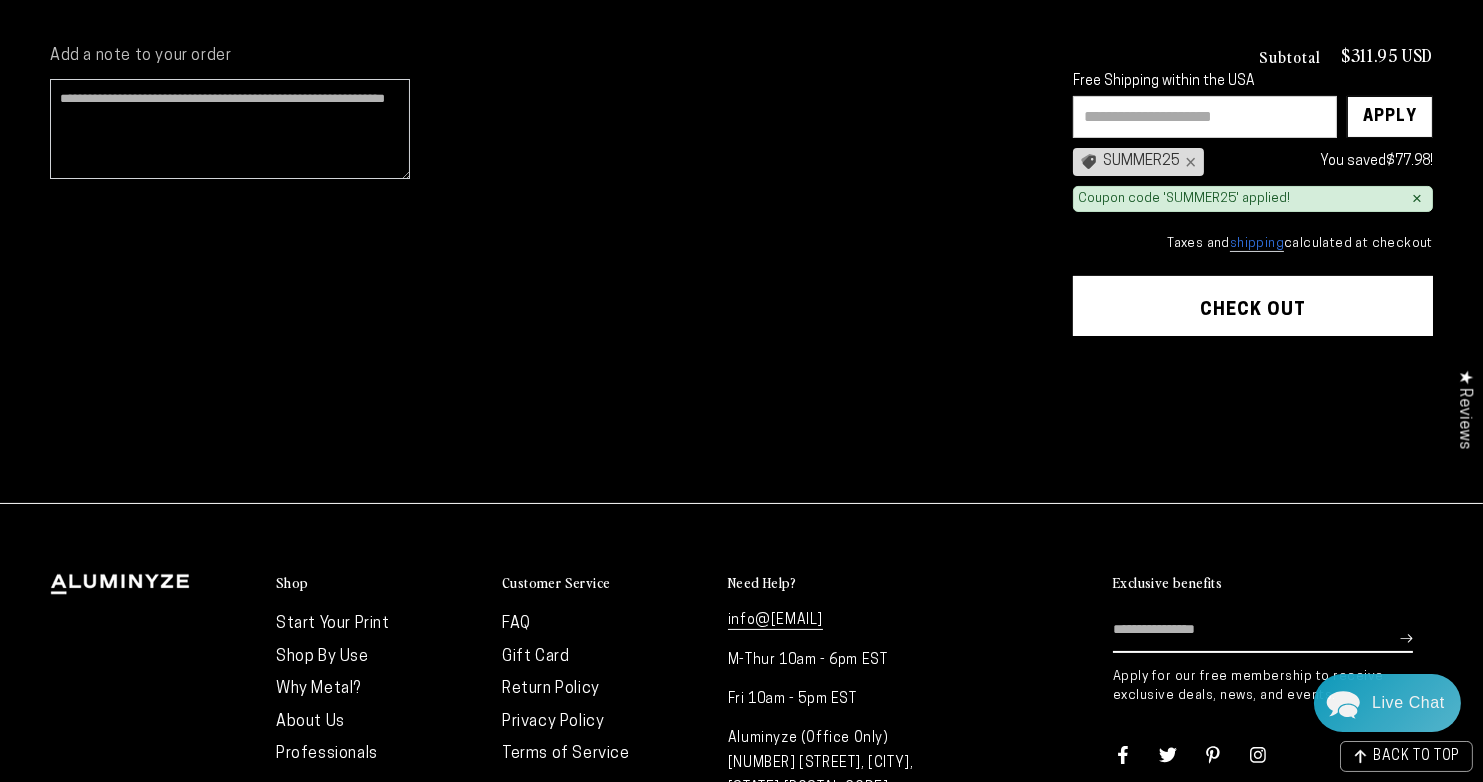 click on "Check out" at bounding box center (1253, 306) 